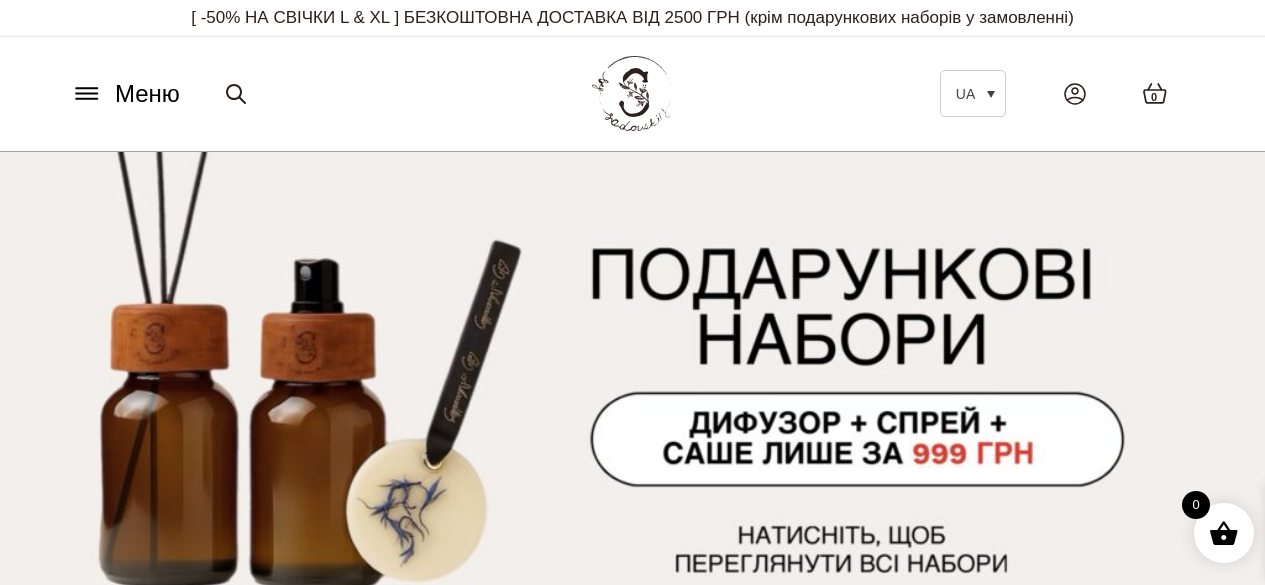scroll, scrollTop: 0, scrollLeft: 0, axis: both 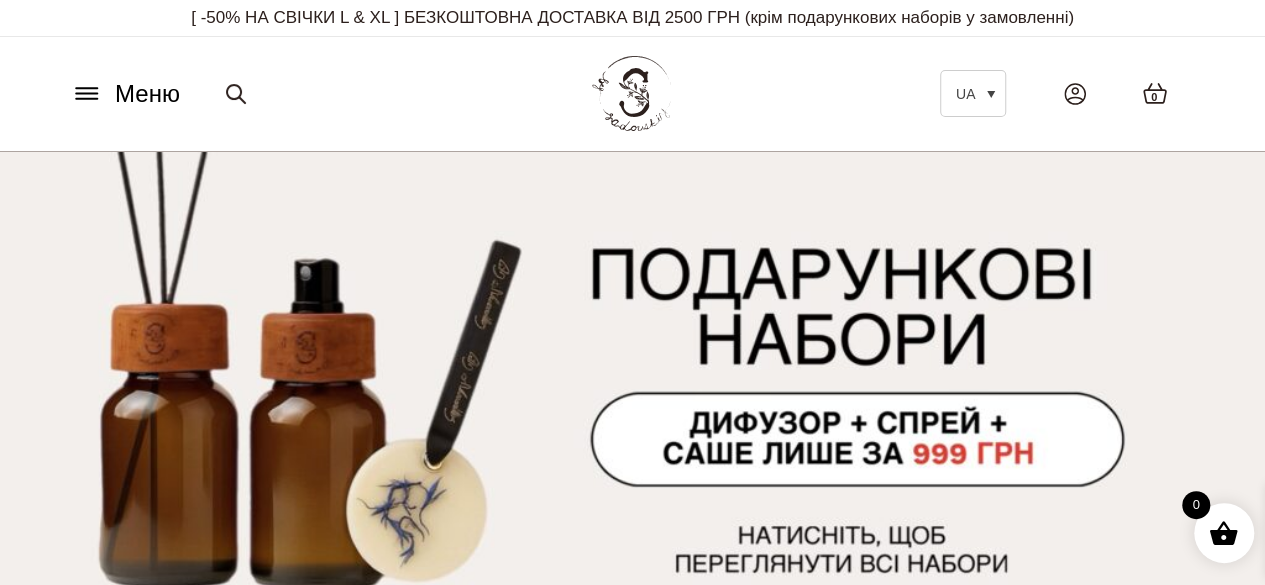 click 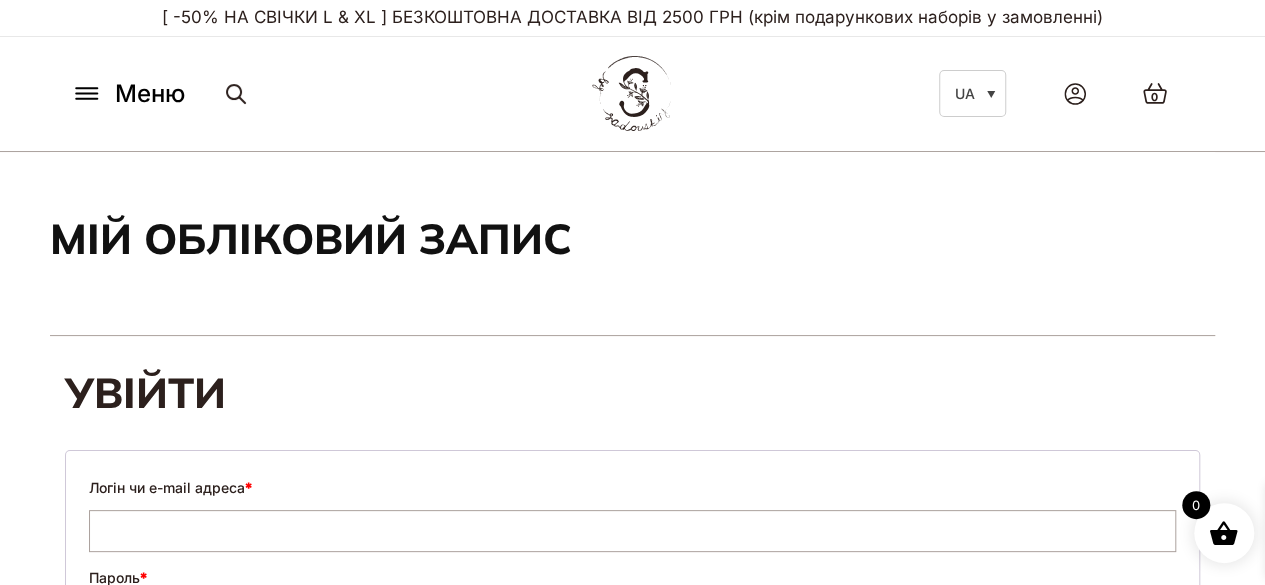 scroll, scrollTop: 300, scrollLeft: 0, axis: vertical 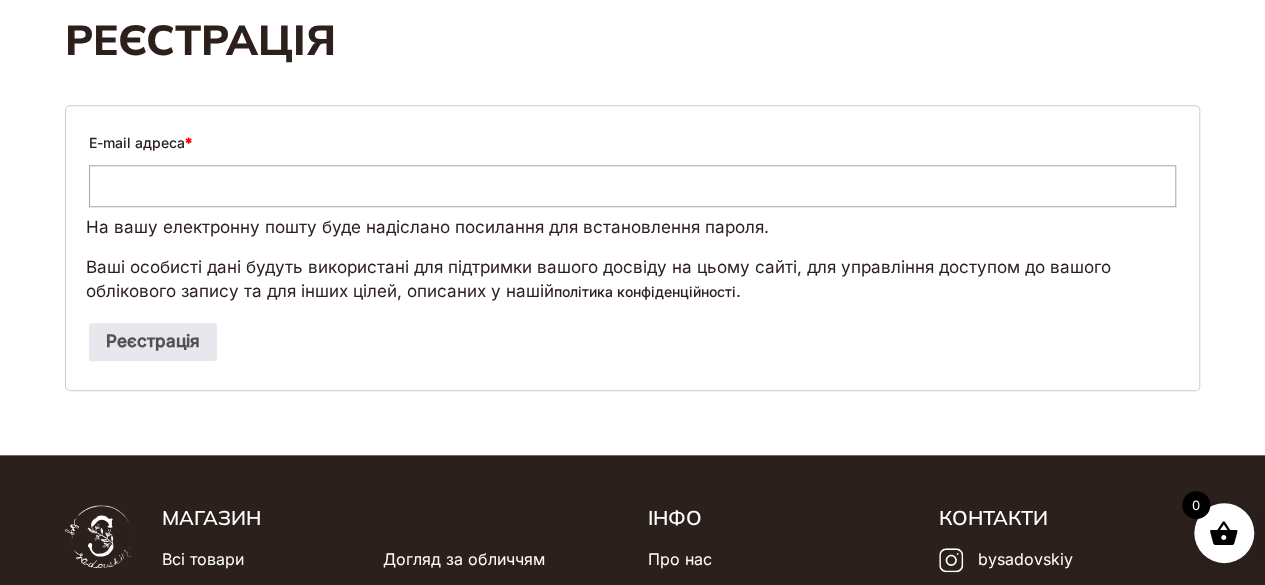 click on "E-mail адреса  *" at bounding box center (632, 186) 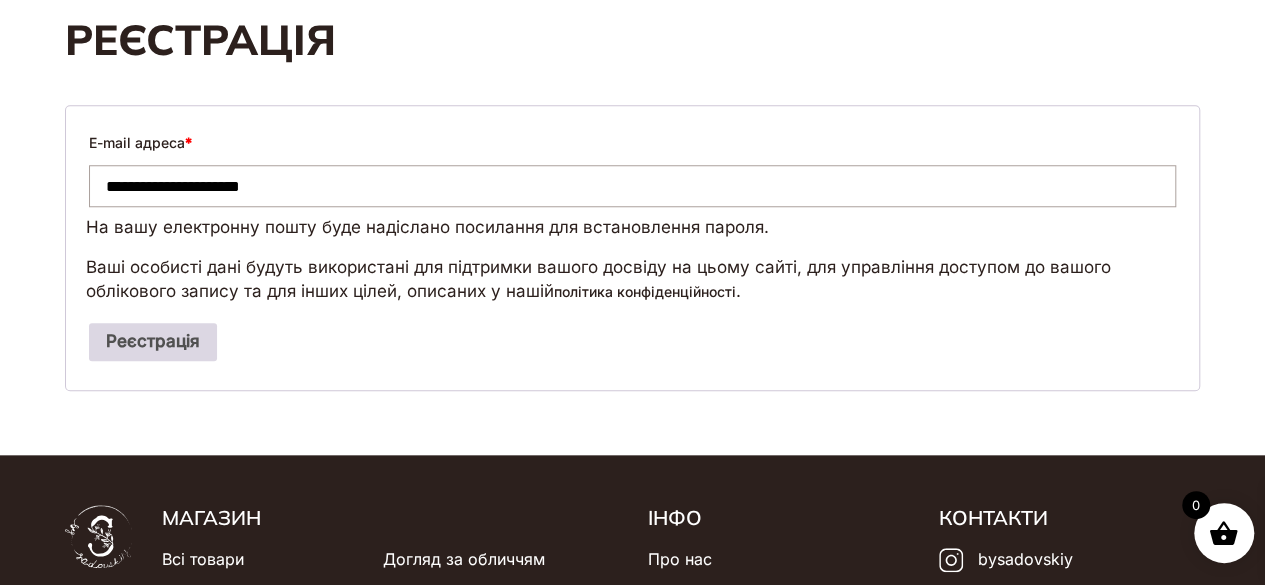 click on "Реєстрація" at bounding box center (153, 342) 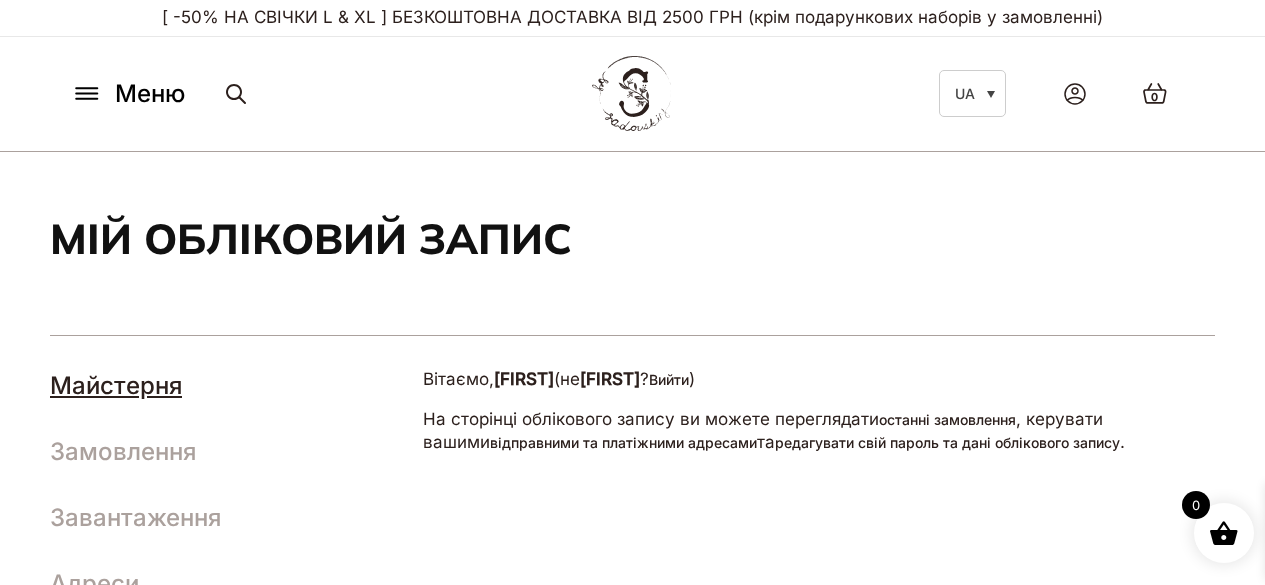 scroll, scrollTop: 0, scrollLeft: 0, axis: both 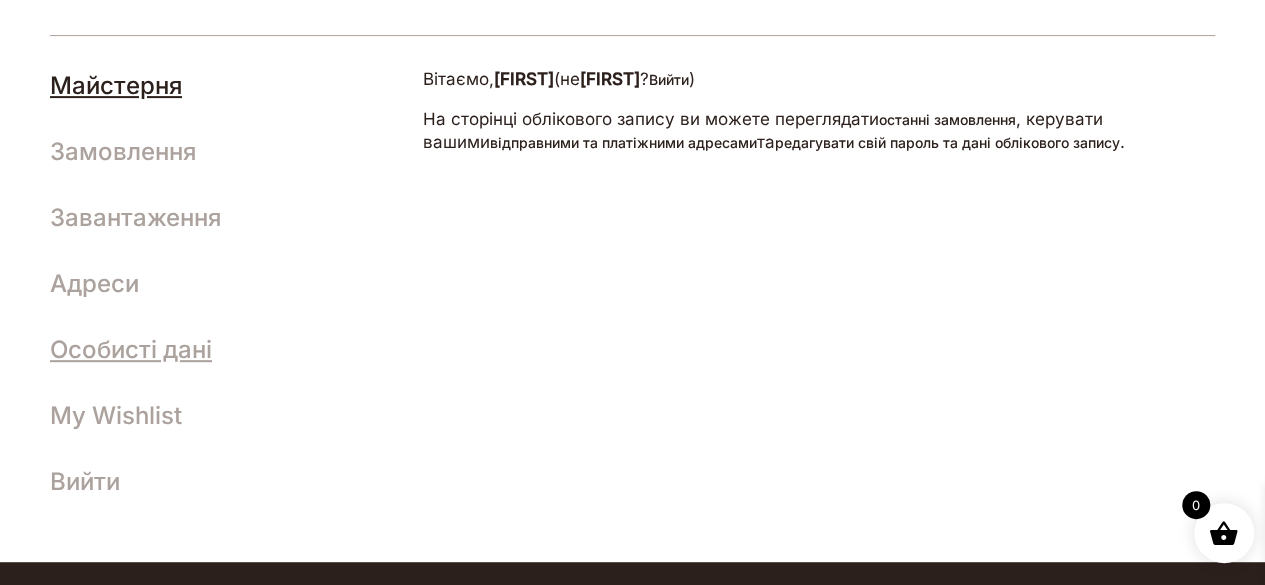 click on "Особисті дані" at bounding box center (131, 349) 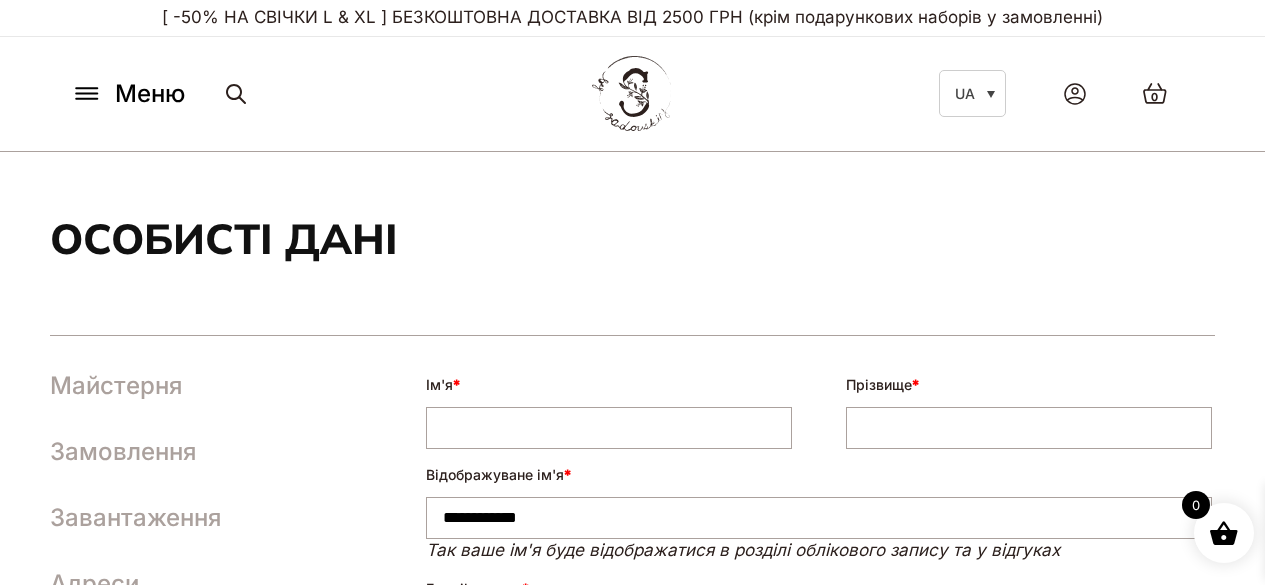 scroll, scrollTop: 0, scrollLeft: 0, axis: both 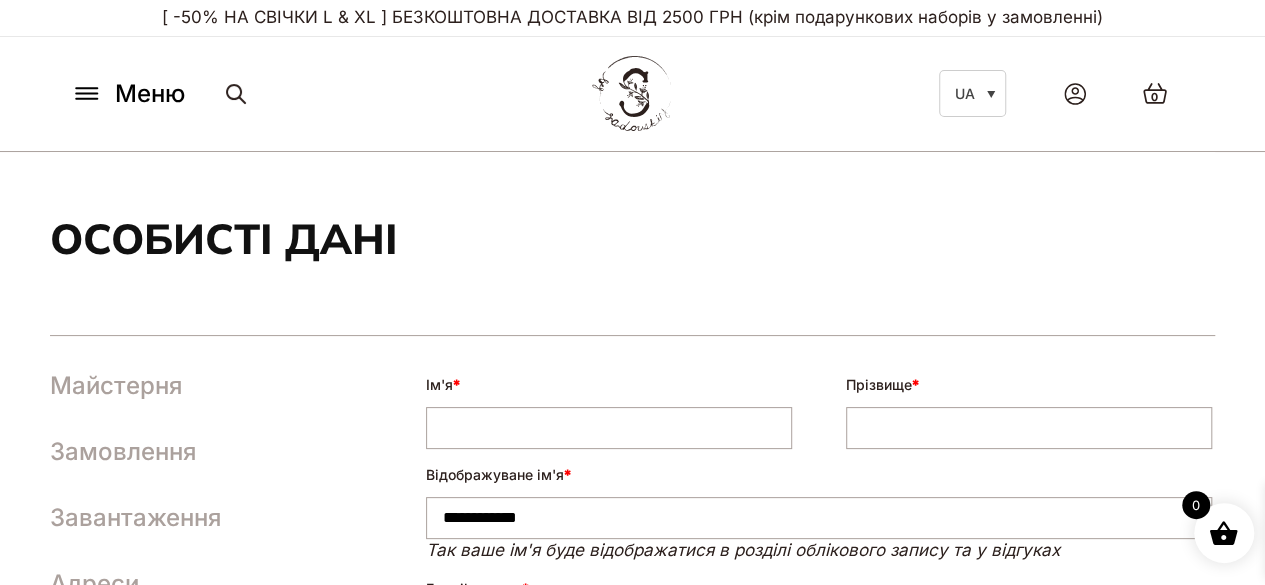 click on "Ім'я  *" at bounding box center [609, 428] 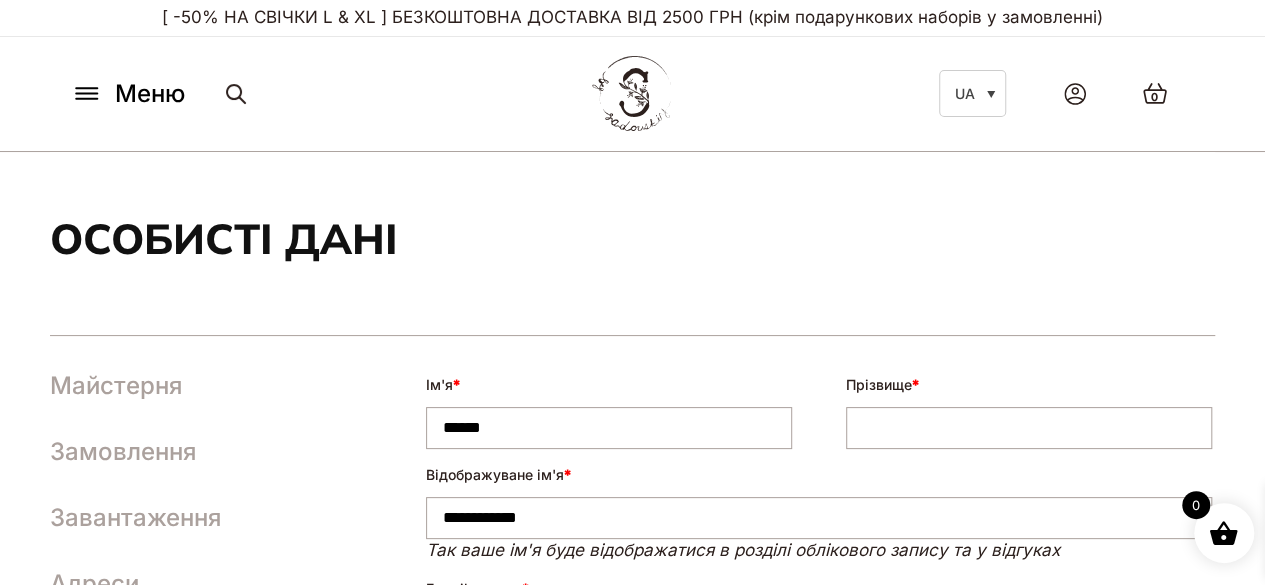 type on "******" 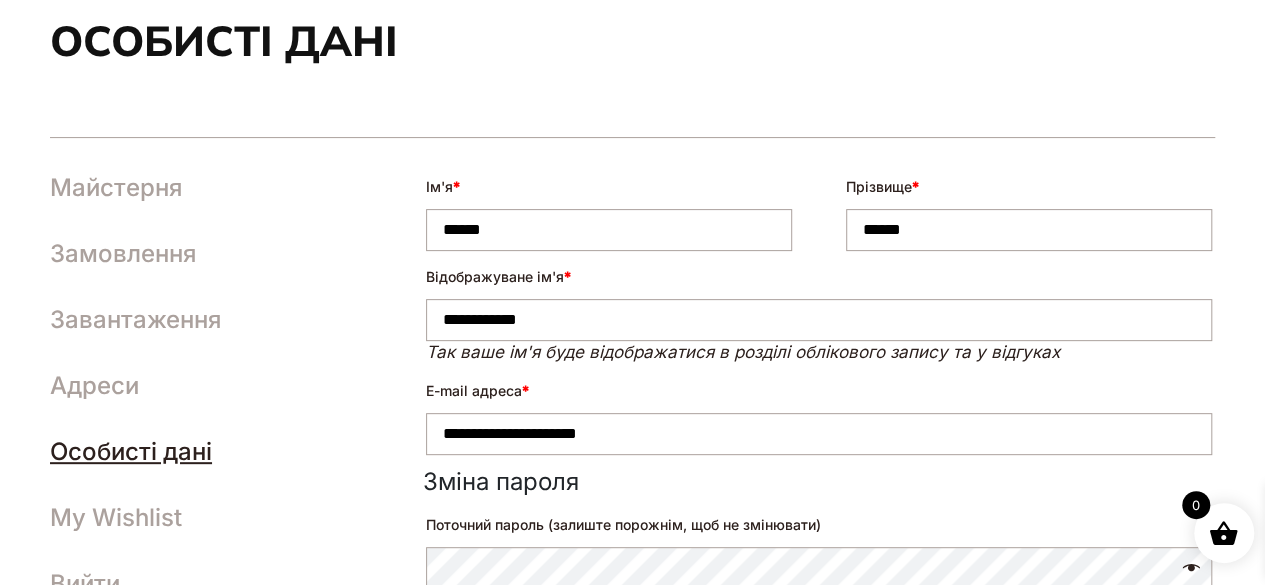 scroll, scrollTop: 200, scrollLeft: 0, axis: vertical 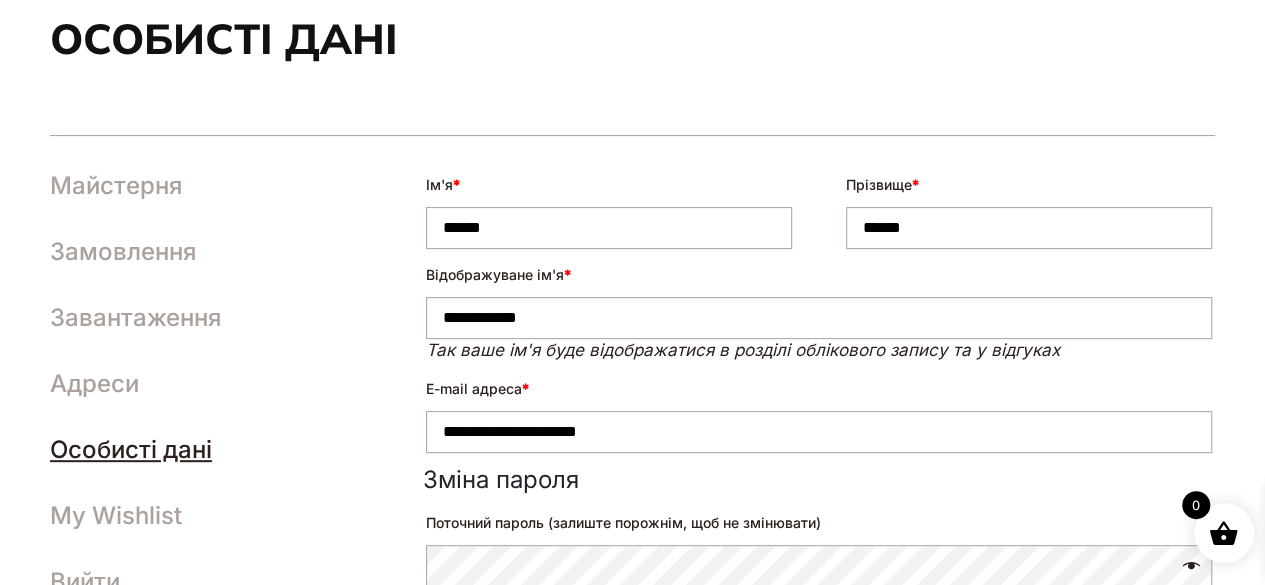 type on "******" 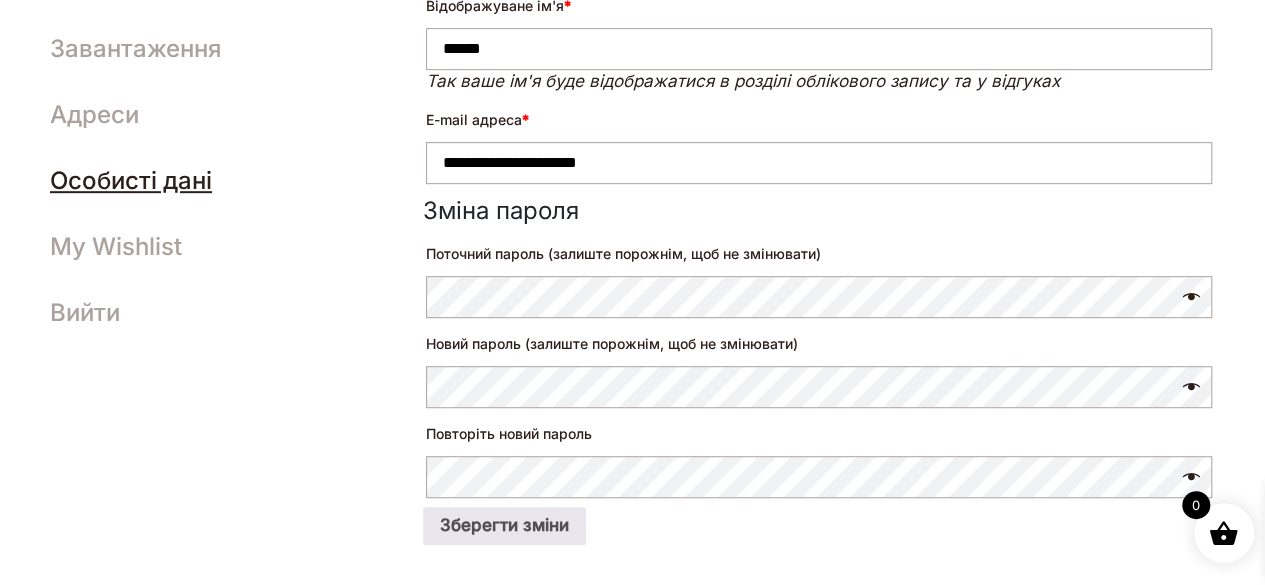 scroll, scrollTop: 500, scrollLeft: 0, axis: vertical 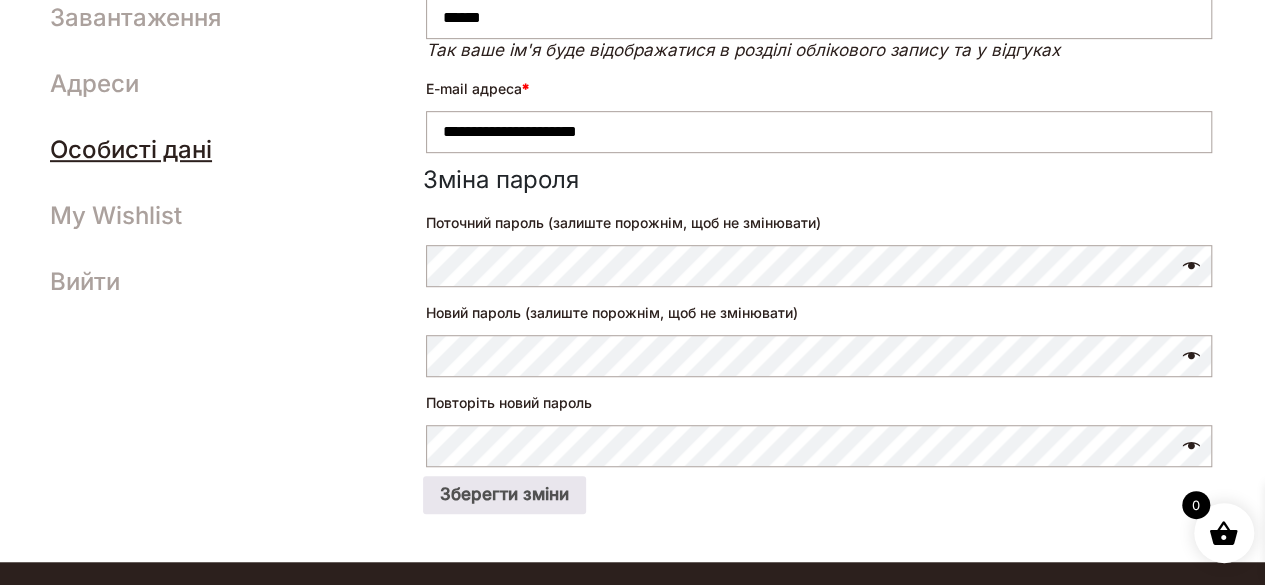 type on "******" 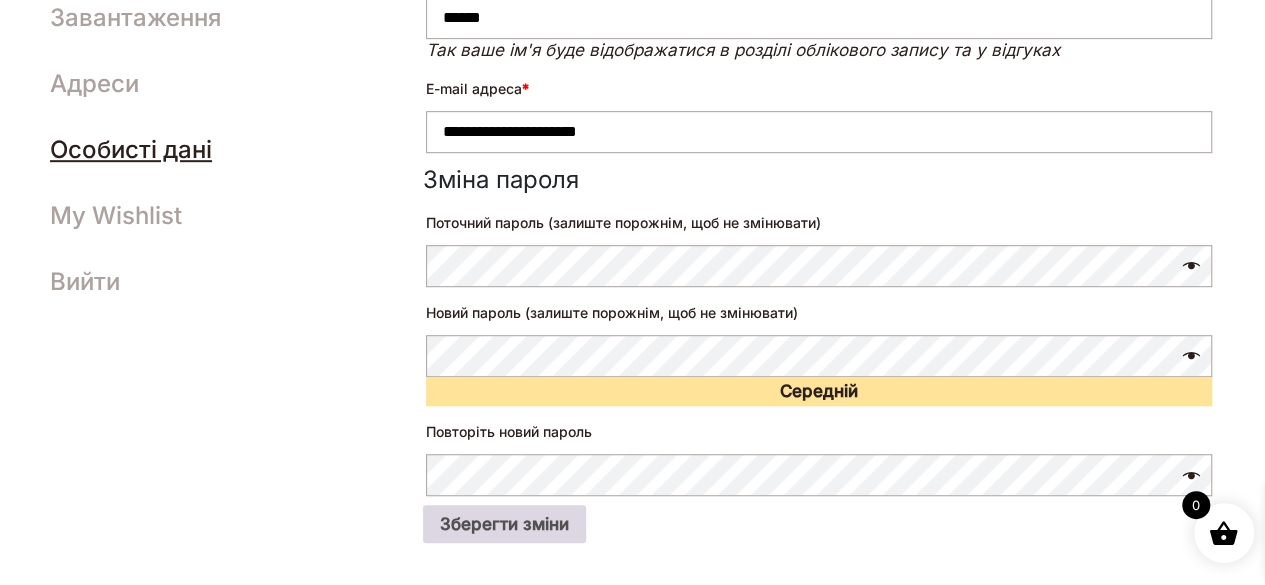click on "Зберегти зміни" at bounding box center [504, 524] 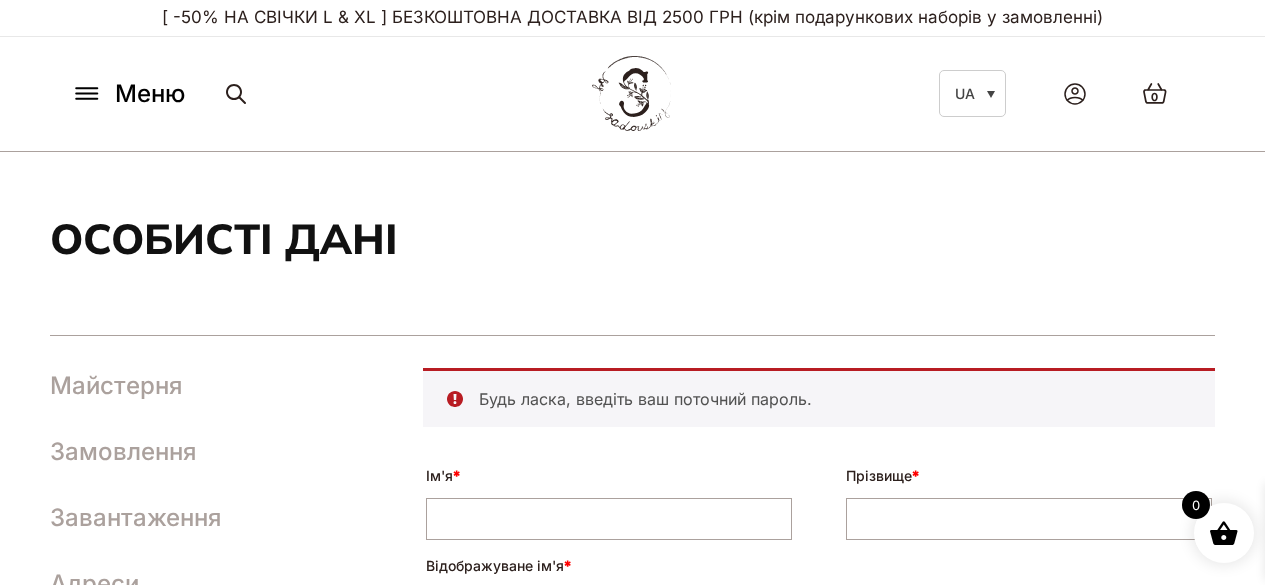 scroll, scrollTop: 0, scrollLeft: 0, axis: both 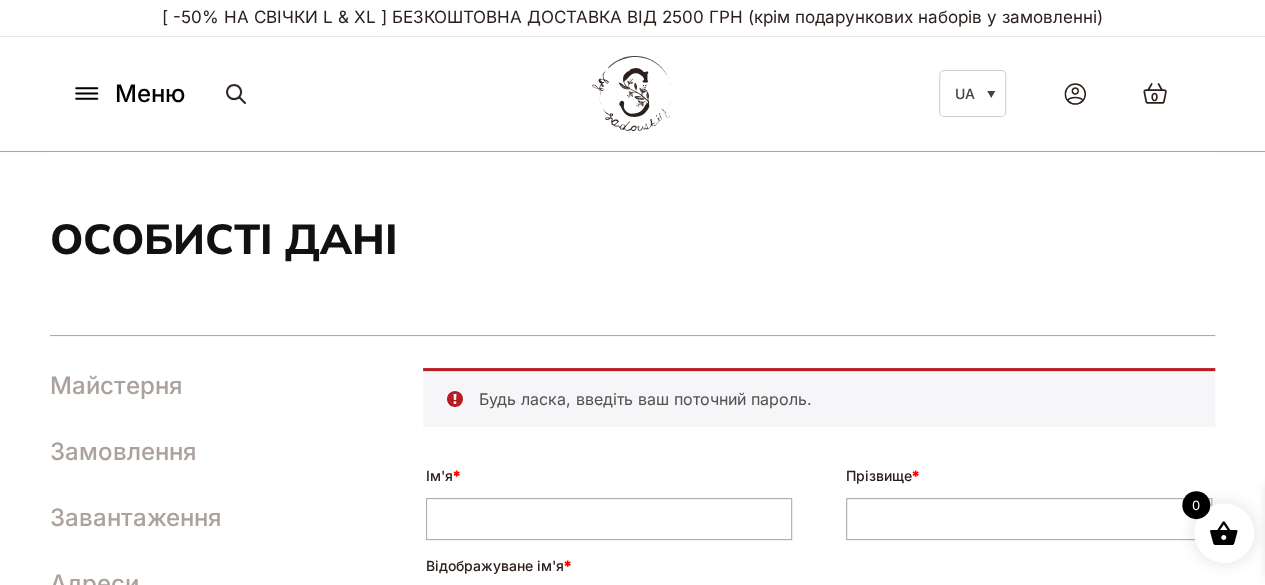 click 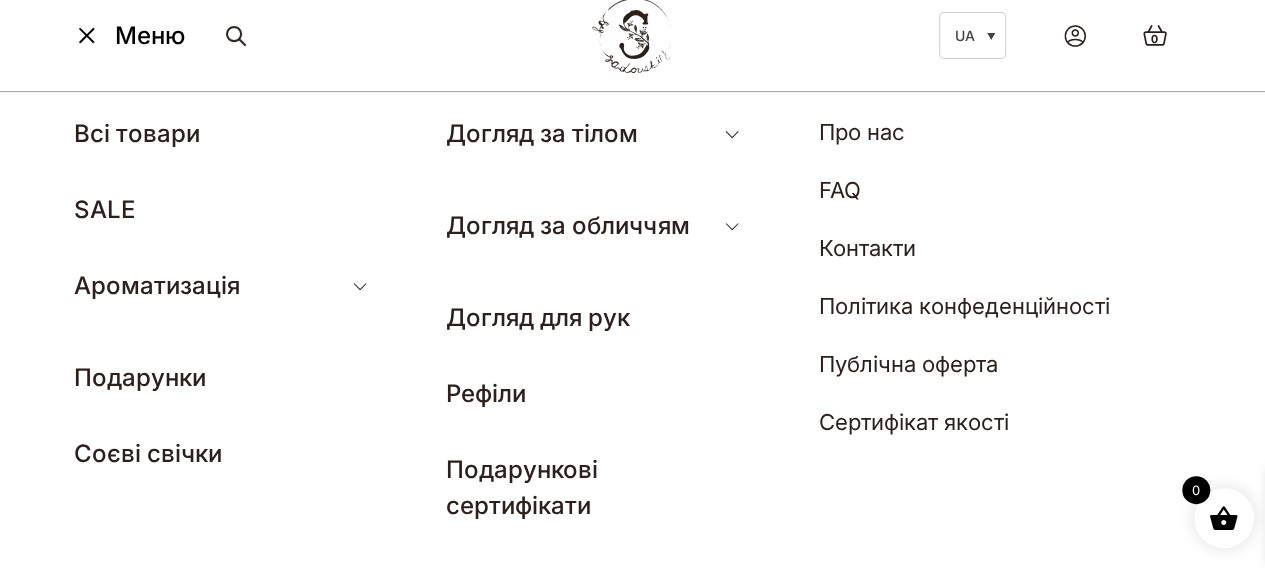 scroll, scrollTop: 100, scrollLeft: 0, axis: vertical 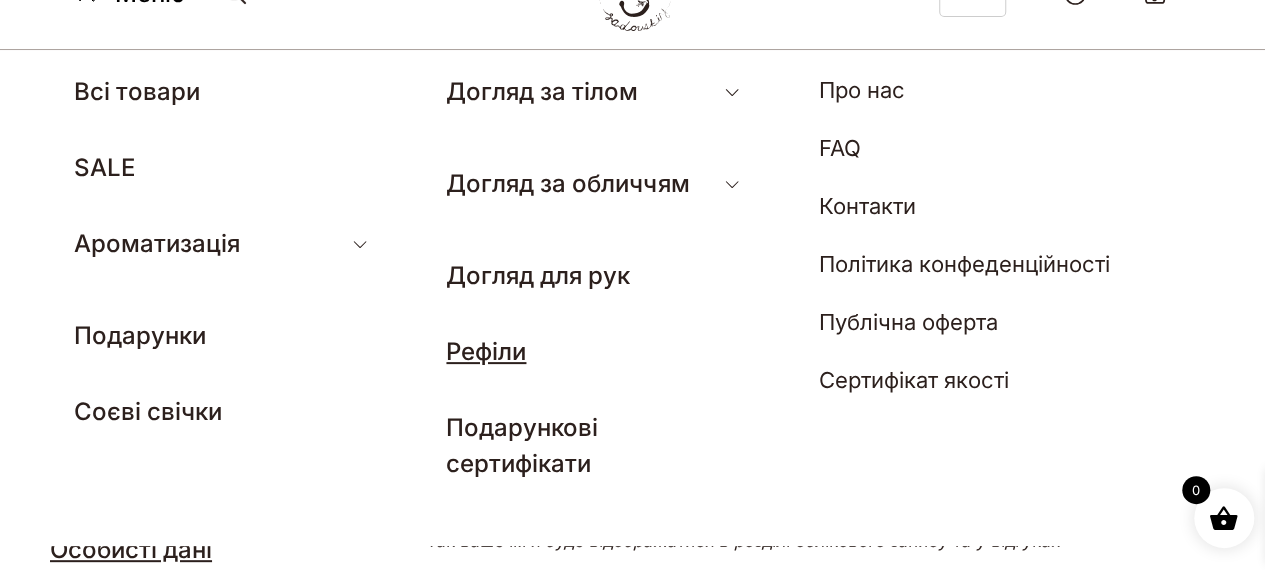 click on "Рефіли" at bounding box center [486, 351] 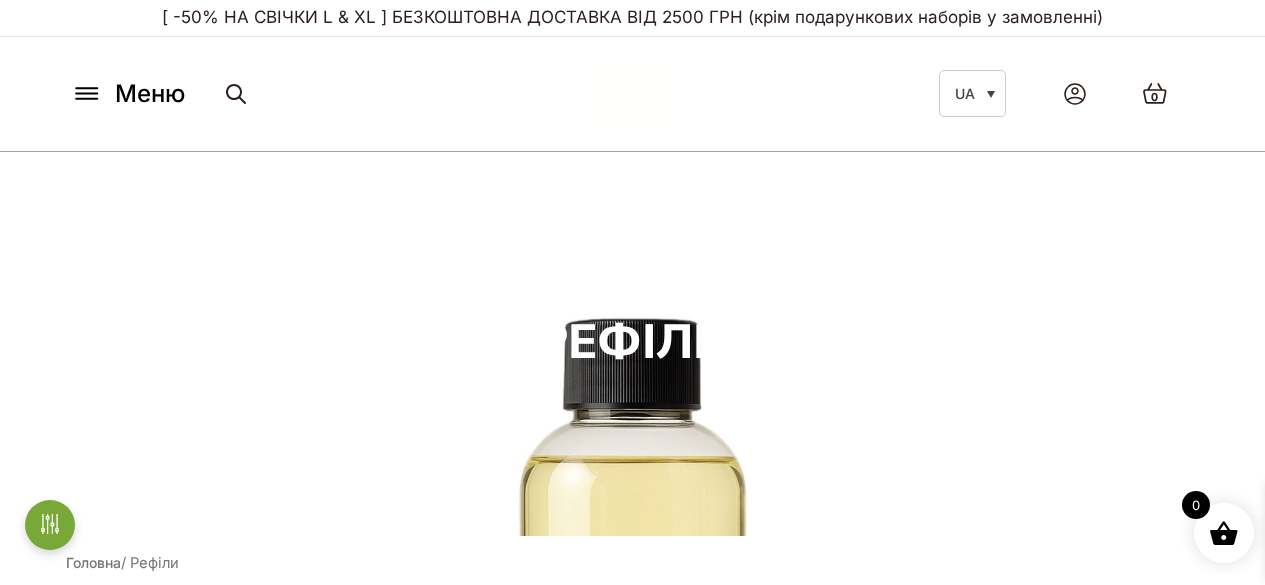 scroll, scrollTop: 0, scrollLeft: 0, axis: both 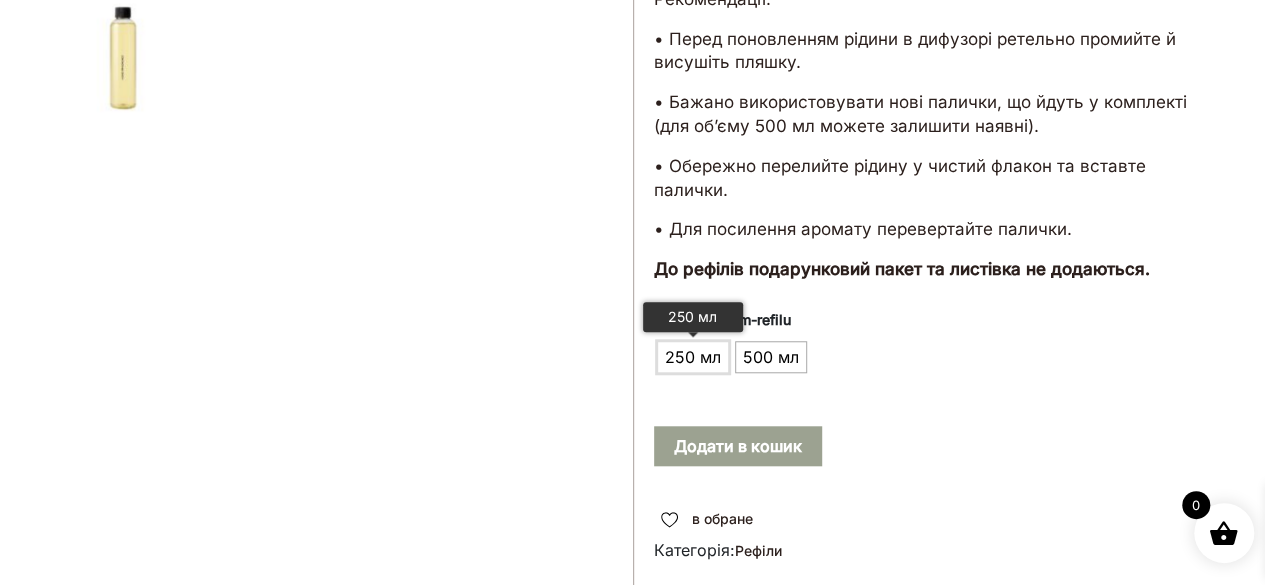 click on "250 мл" 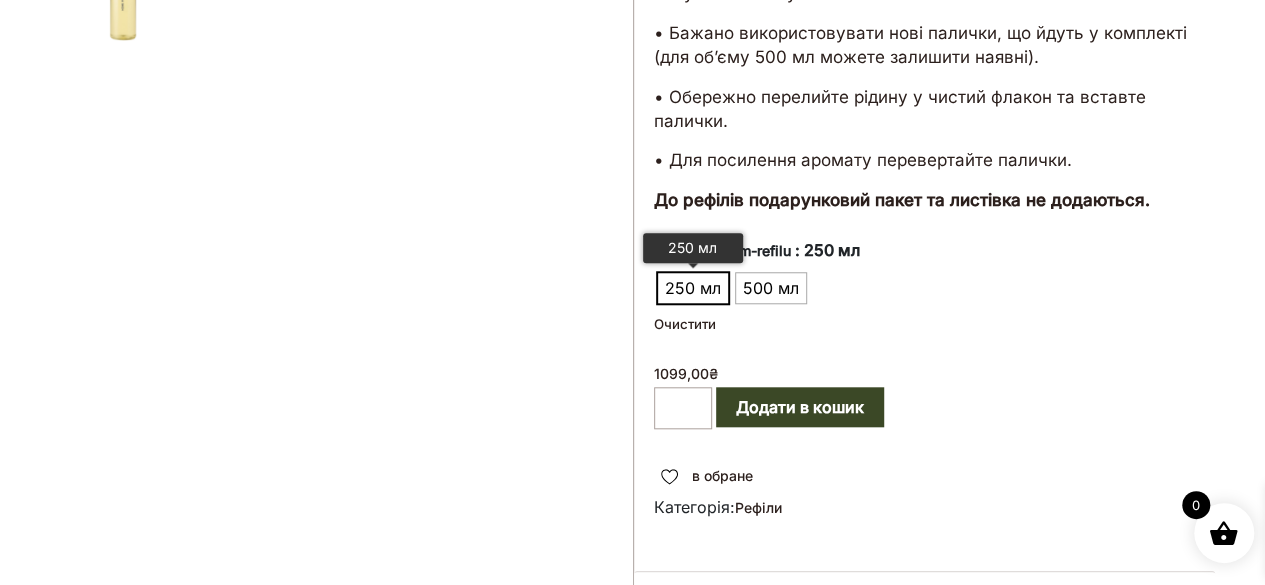 scroll, scrollTop: 800, scrollLeft: 0, axis: vertical 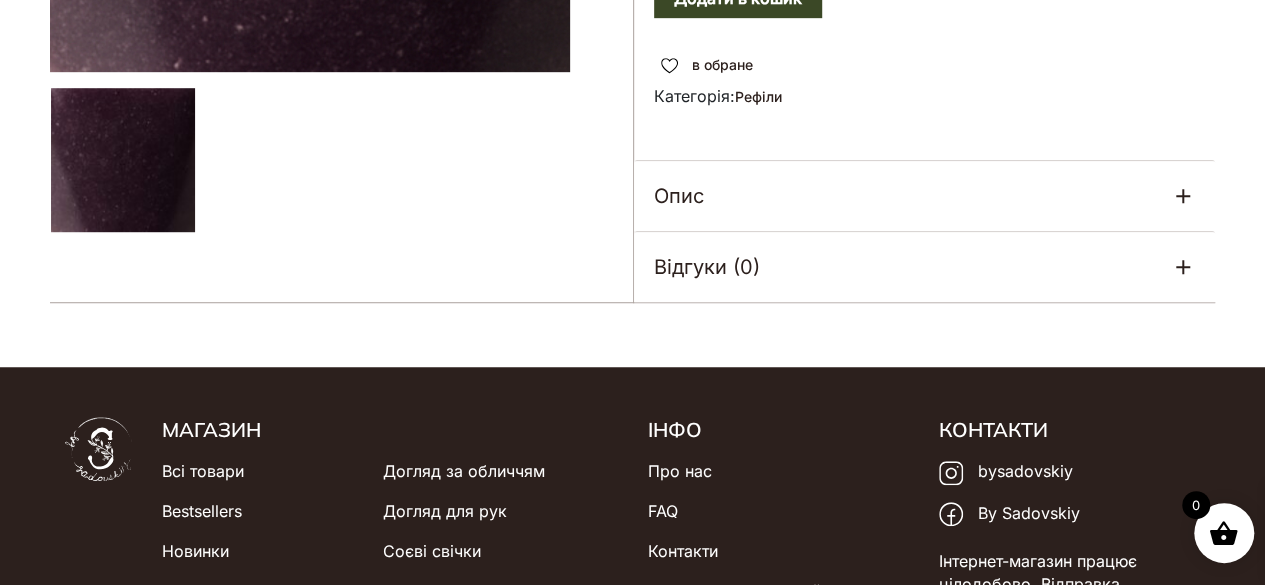 click on "Опис" at bounding box center [925, 196] 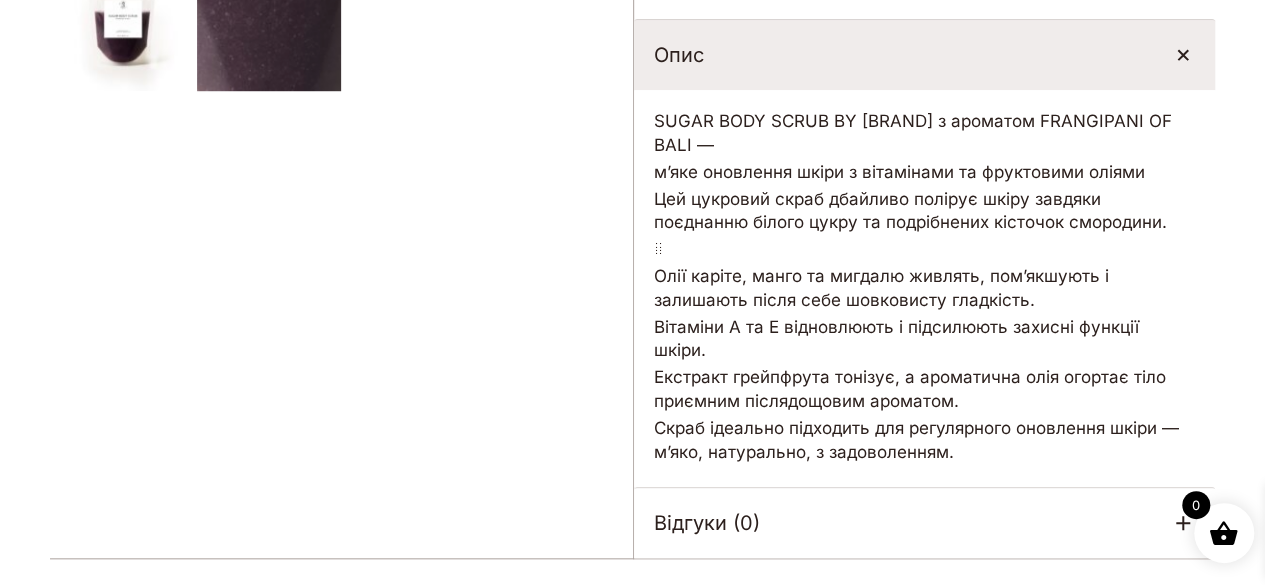 scroll, scrollTop: 700, scrollLeft: 0, axis: vertical 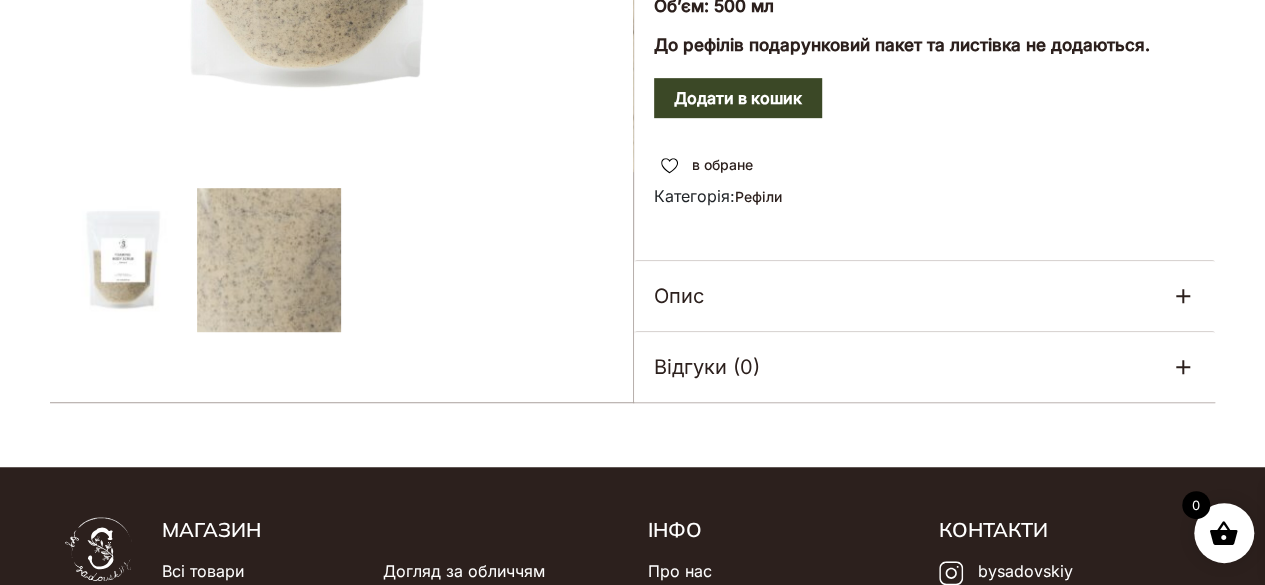 click on "Опис" at bounding box center [925, 296] 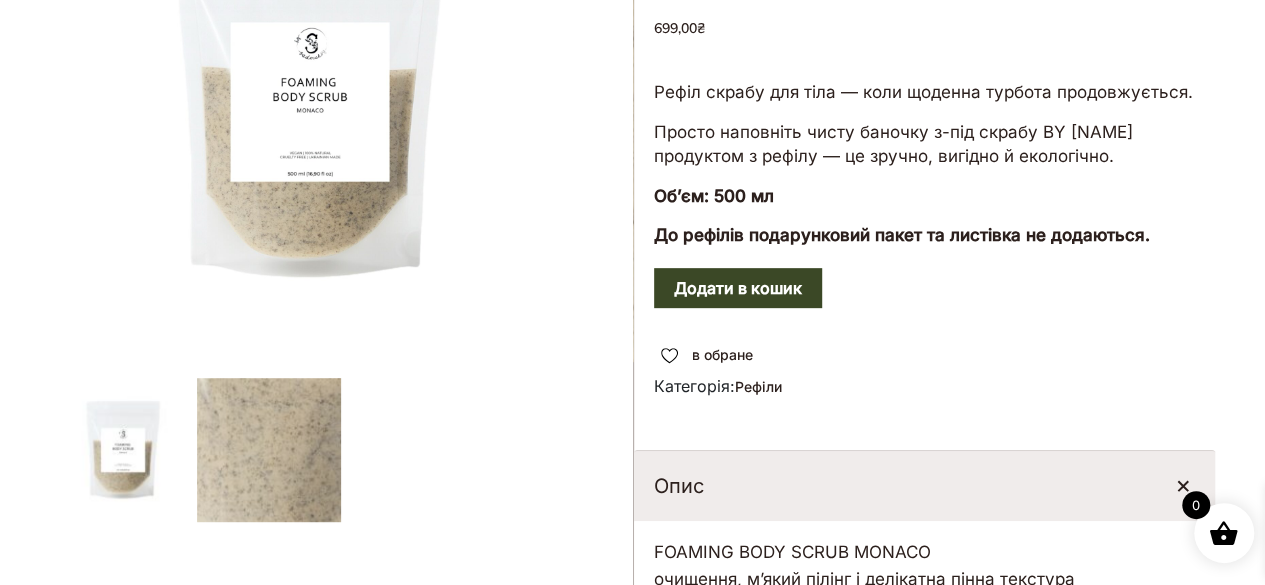 scroll, scrollTop: 300, scrollLeft: 0, axis: vertical 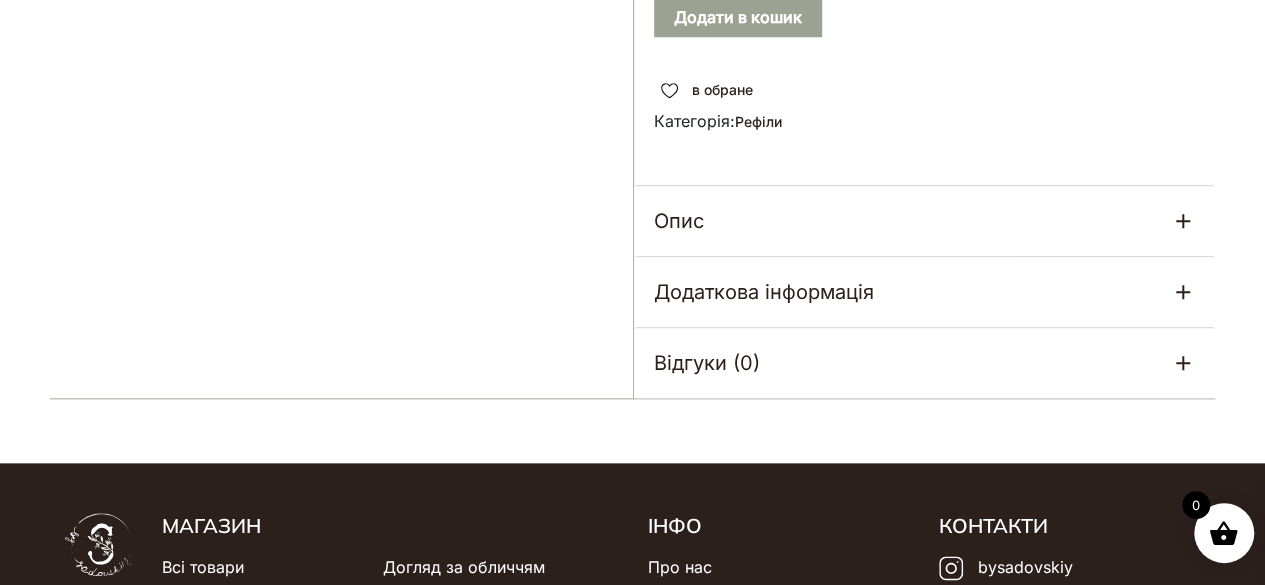 click on "Опис" at bounding box center (925, 221) 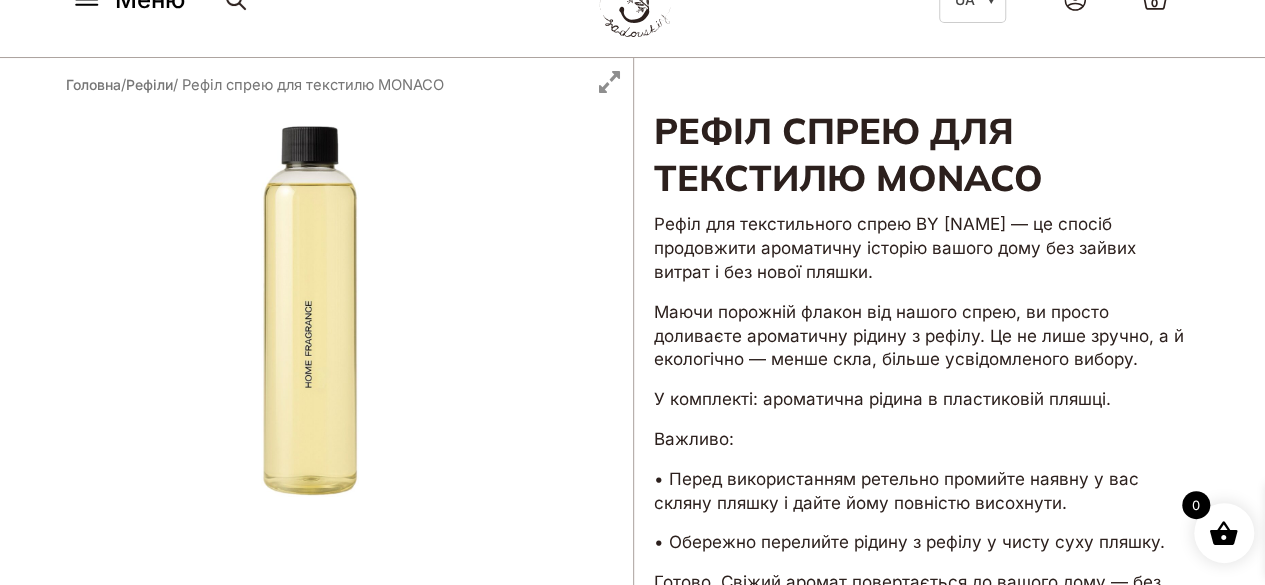 scroll, scrollTop: 0, scrollLeft: 0, axis: both 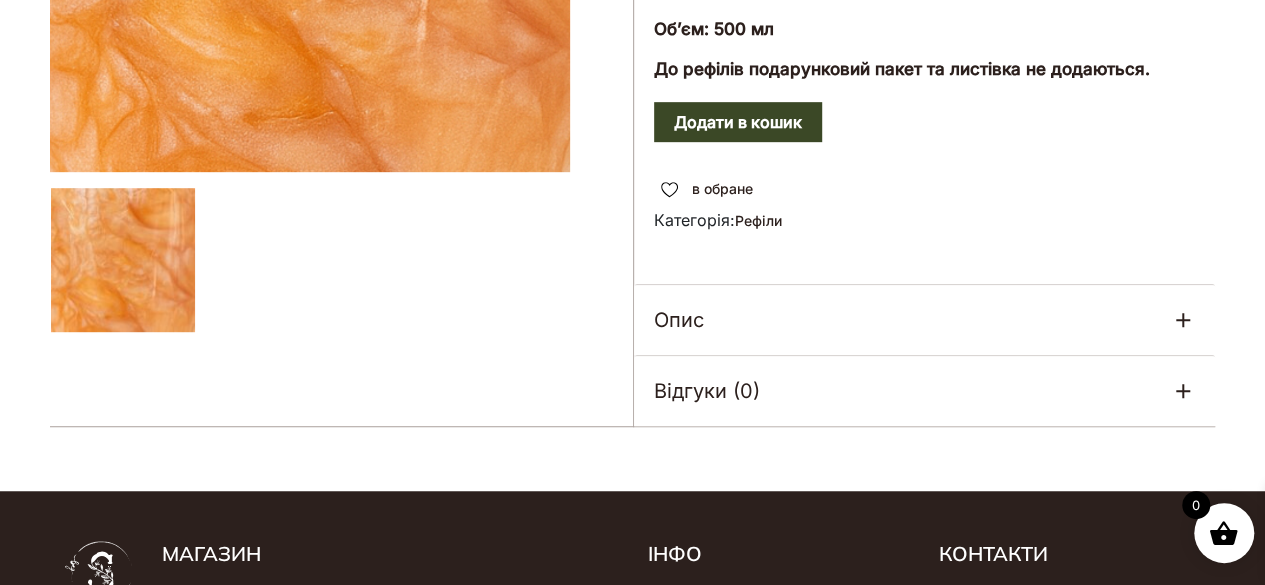 click on "Опис" at bounding box center (925, 320) 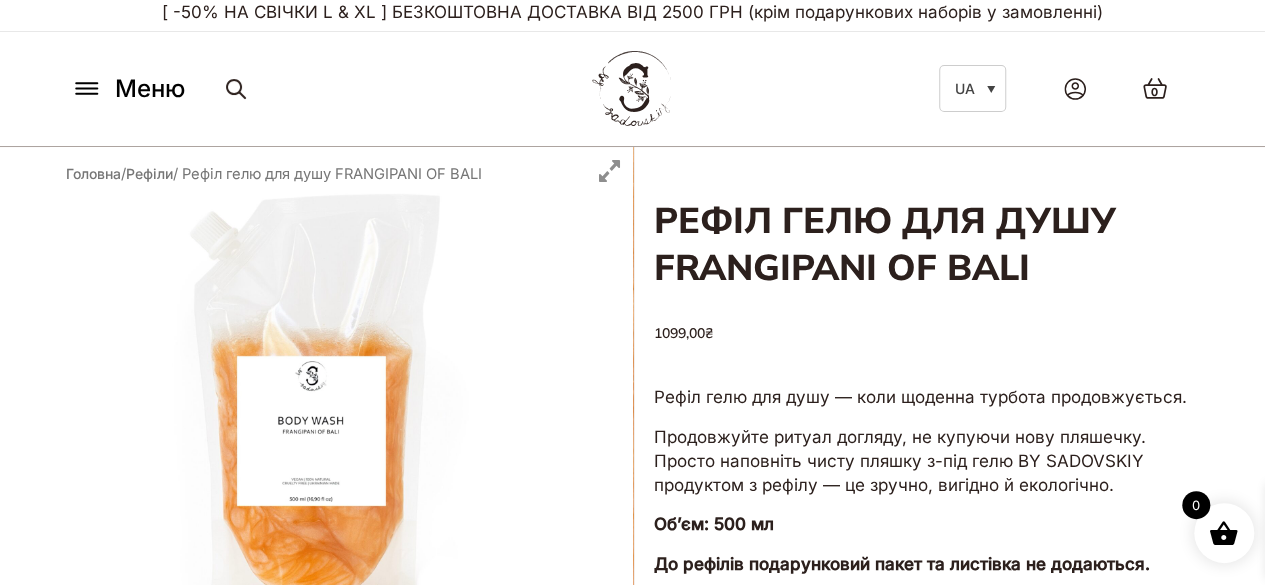 scroll, scrollTop: 0, scrollLeft: 0, axis: both 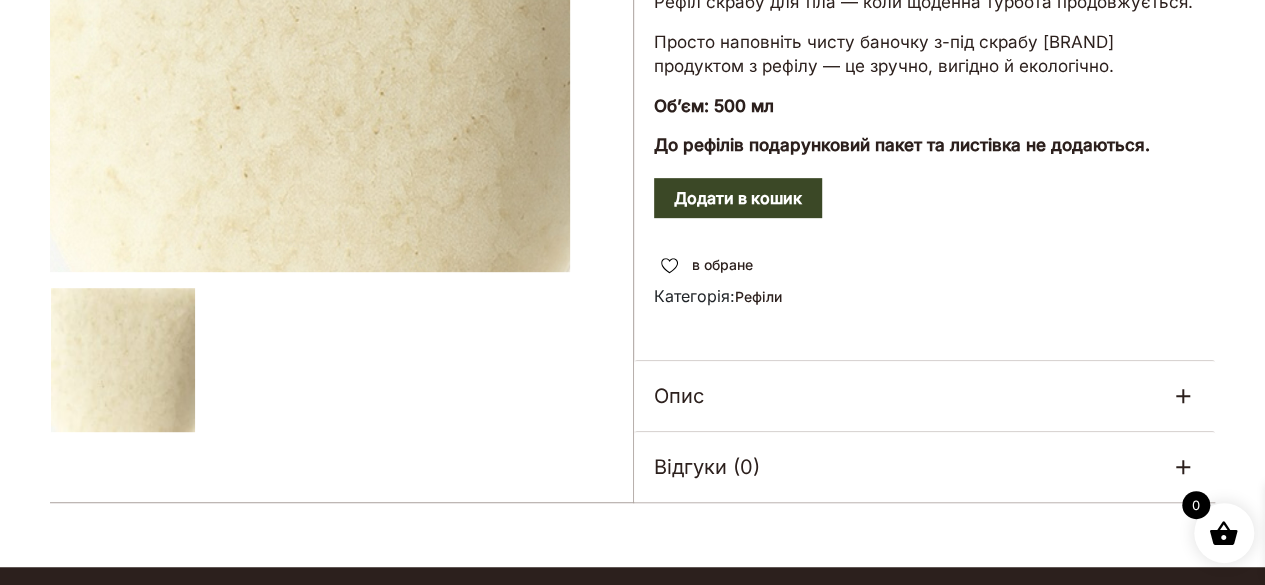 click on "Опис" at bounding box center [925, 396] 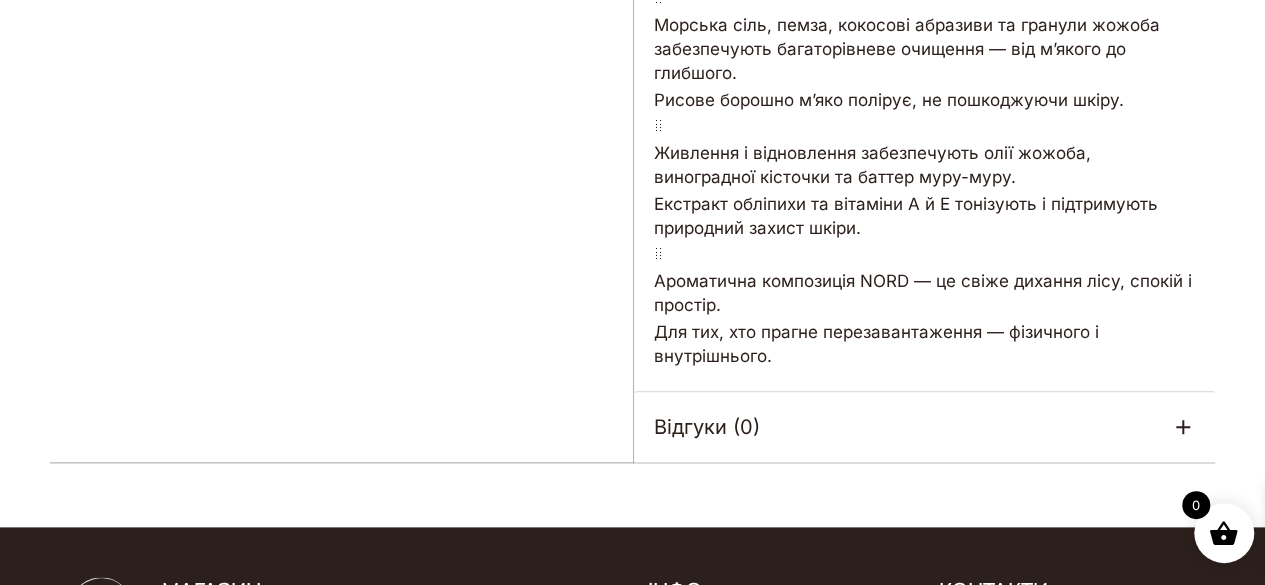scroll, scrollTop: 700, scrollLeft: 0, axis: vertical 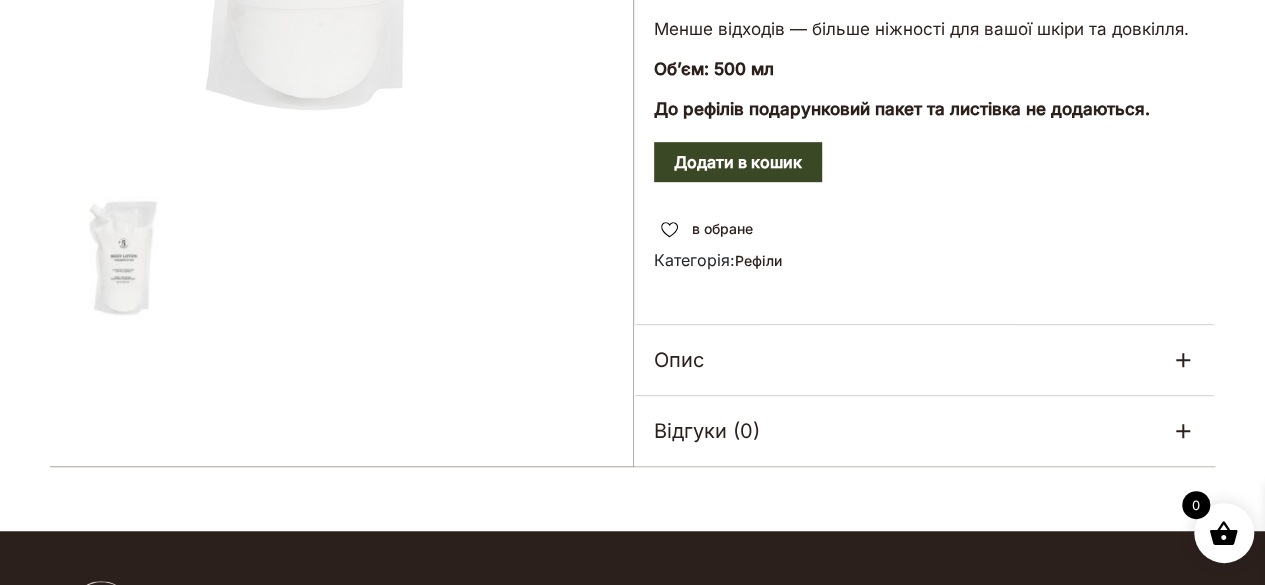 click on "Опис" at bounding box center (925, 360) 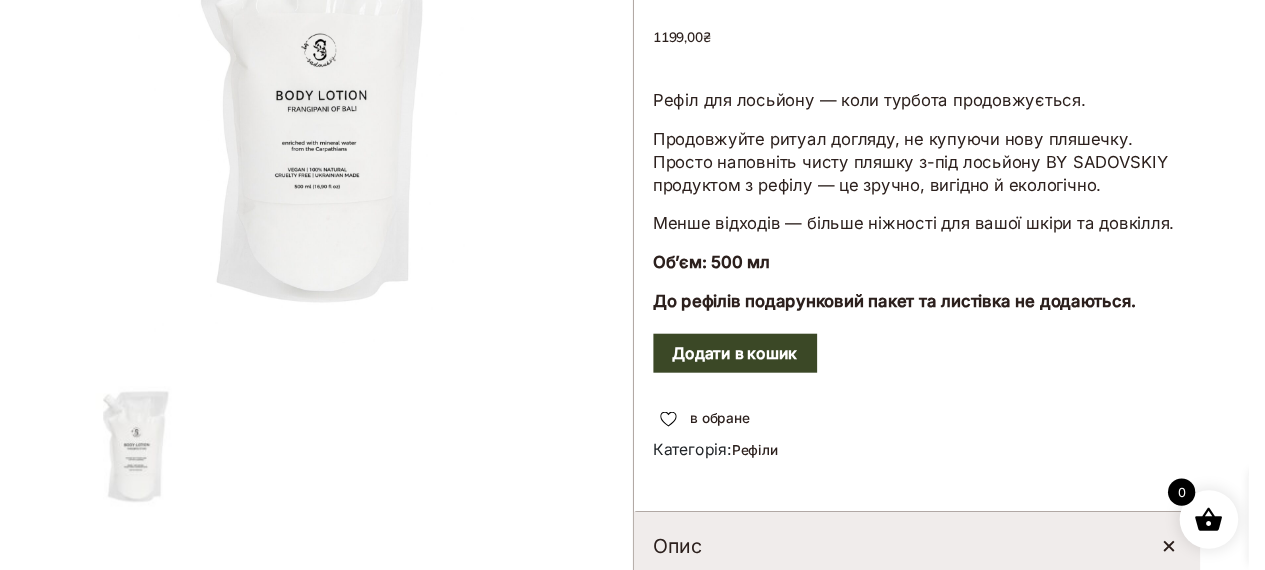 scroll, scrollTop: 0, scrollLeft: 0, axis: both 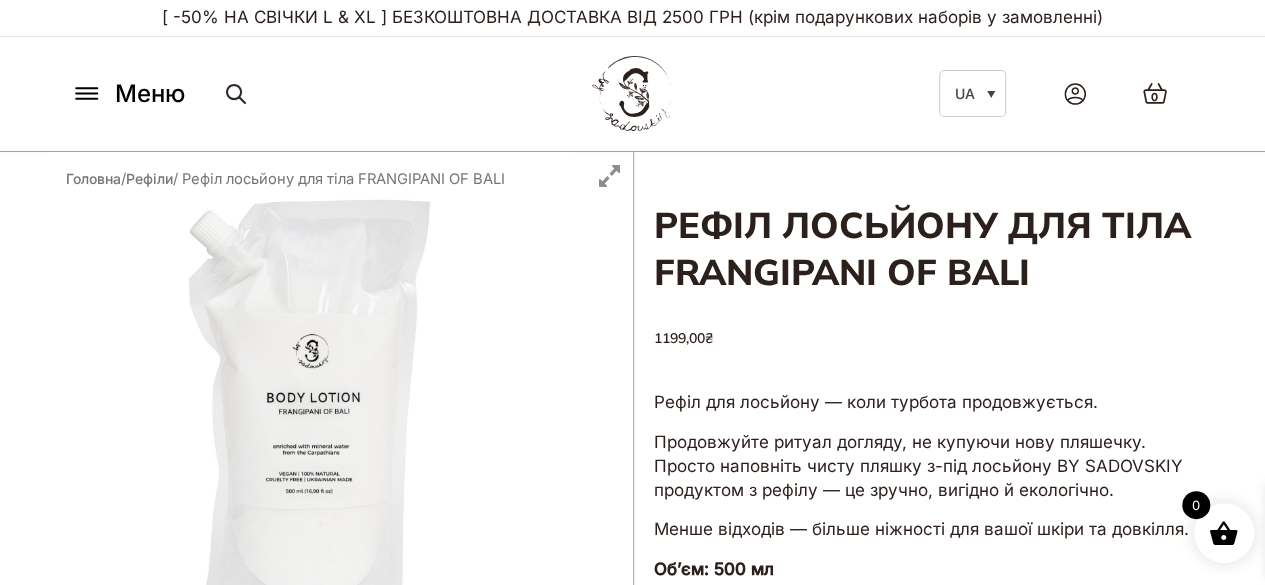 click 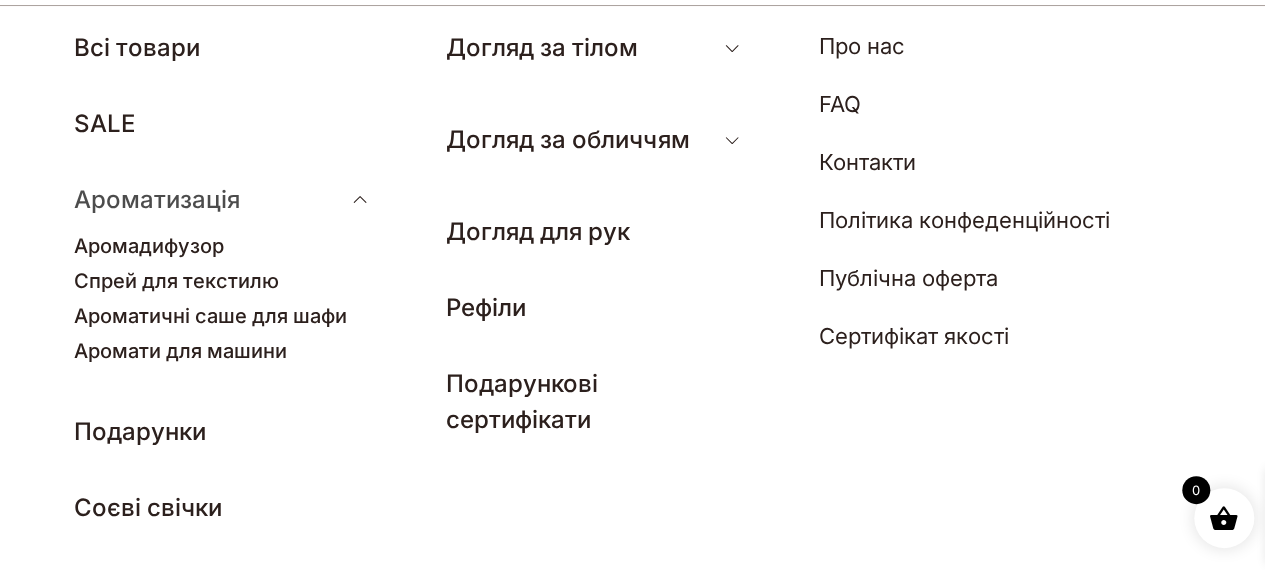 scroll, scrollTop: 200, scrollLeft: 0, axis: vertical 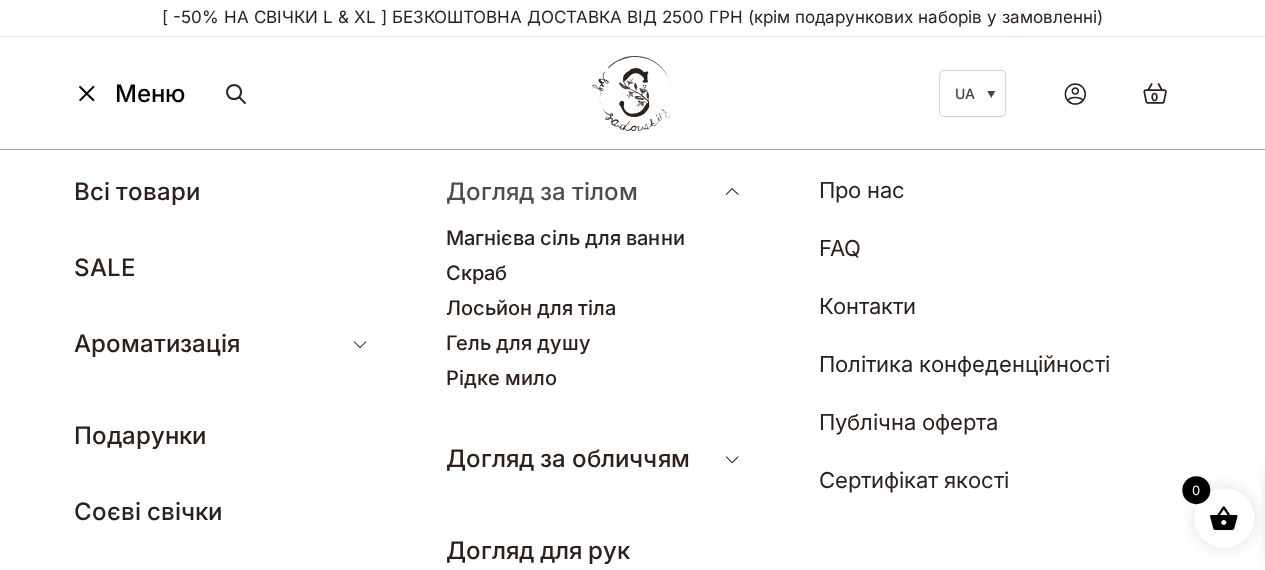 click on "Догляд за тілом" at bounding box center [542, 191] 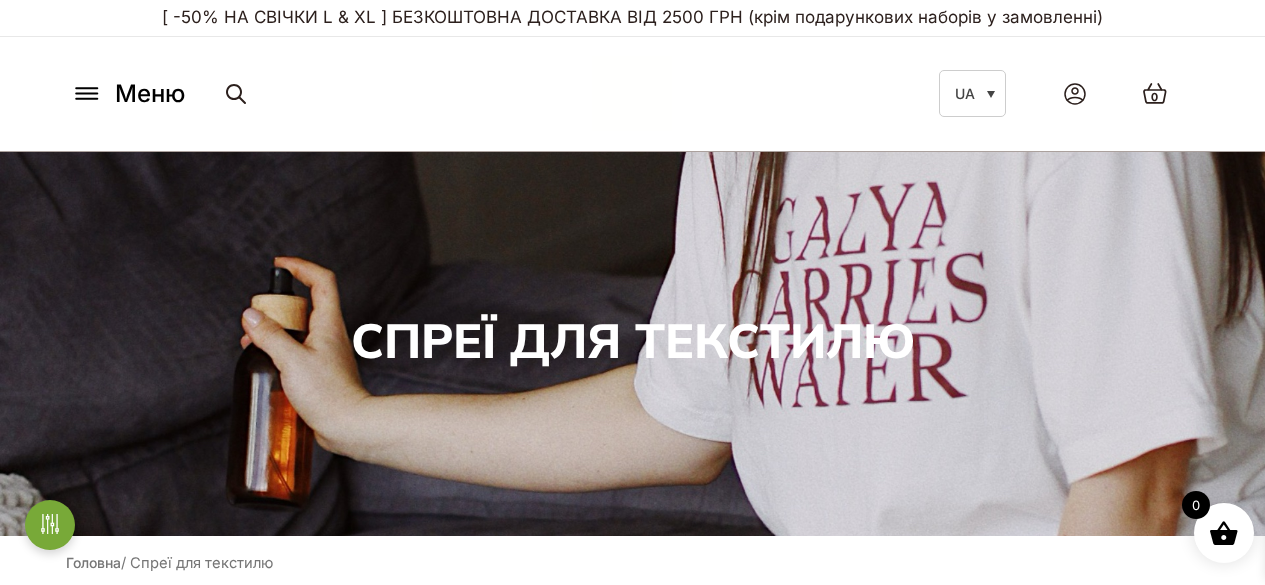scroll, scrollTop: 0, scrollLeft: 0, axis: both 